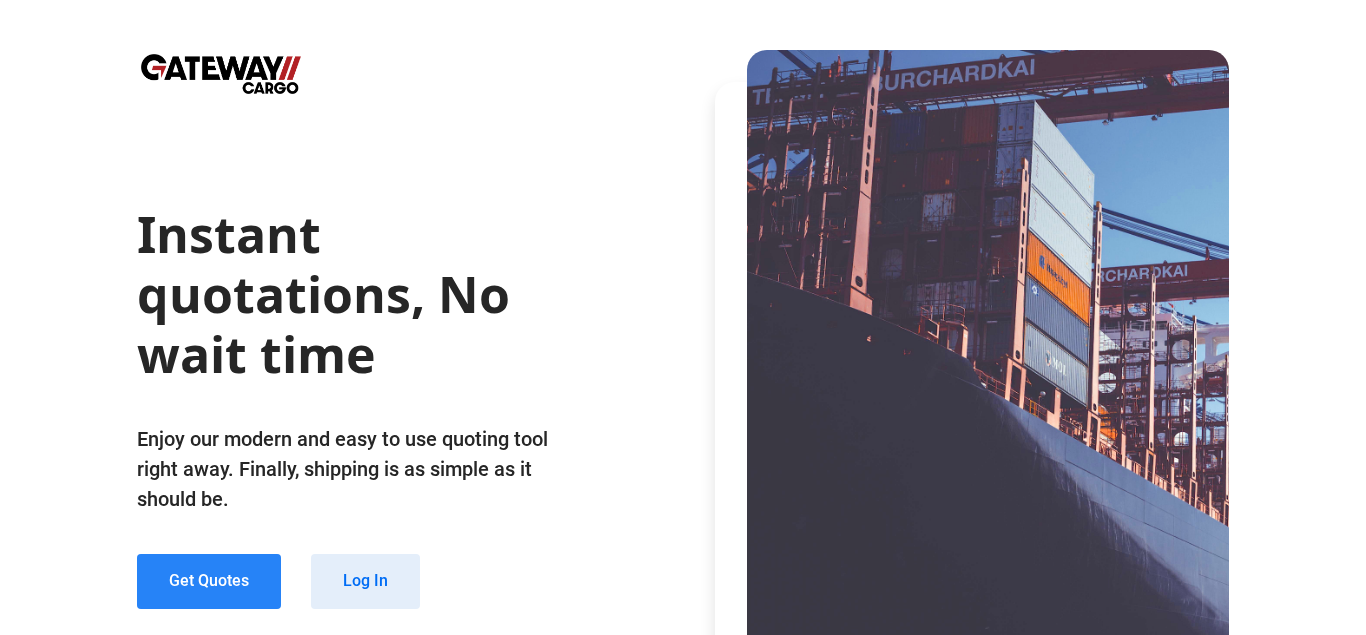 scroll, scrollTop: 0, scrollLeft: 0, axis: both 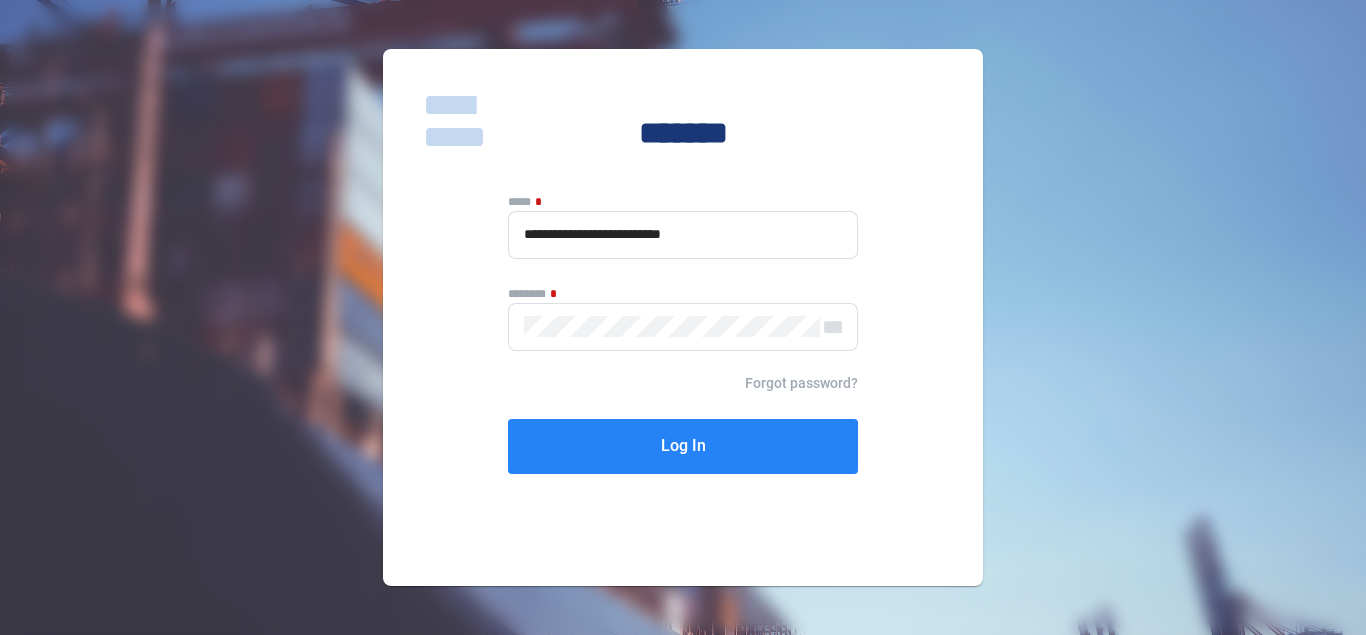 click on "Log In" 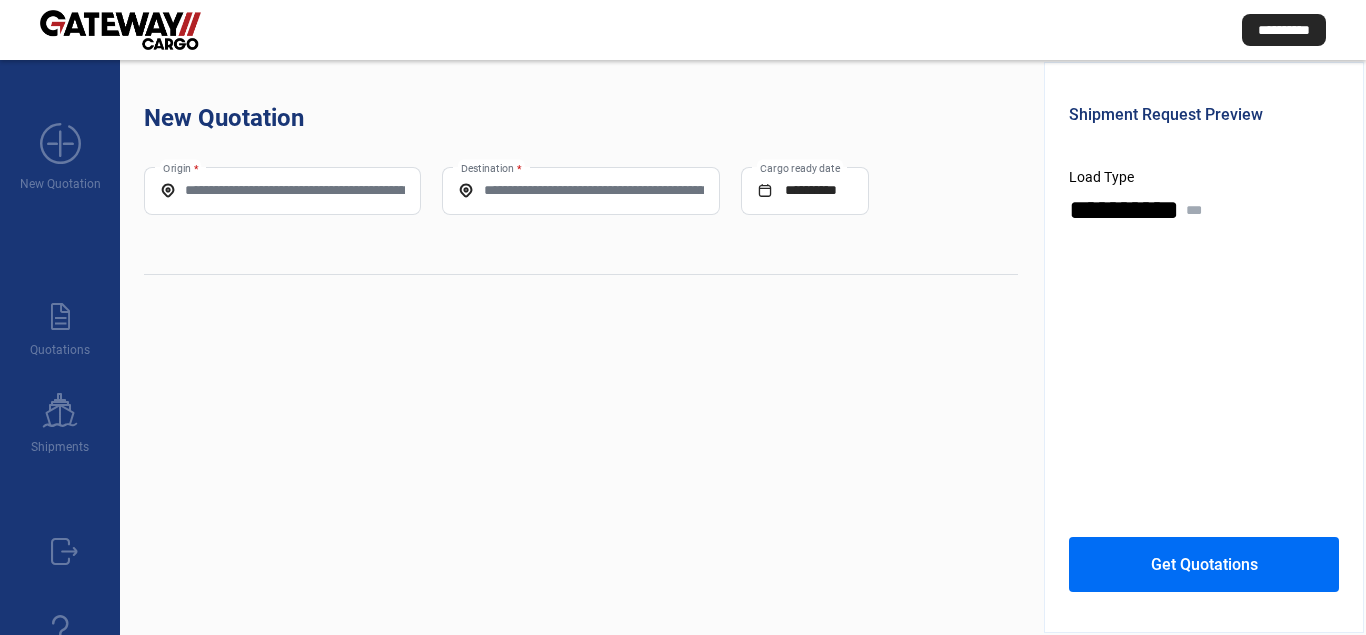 click on "Origin *" at bounding box center [282, 190] 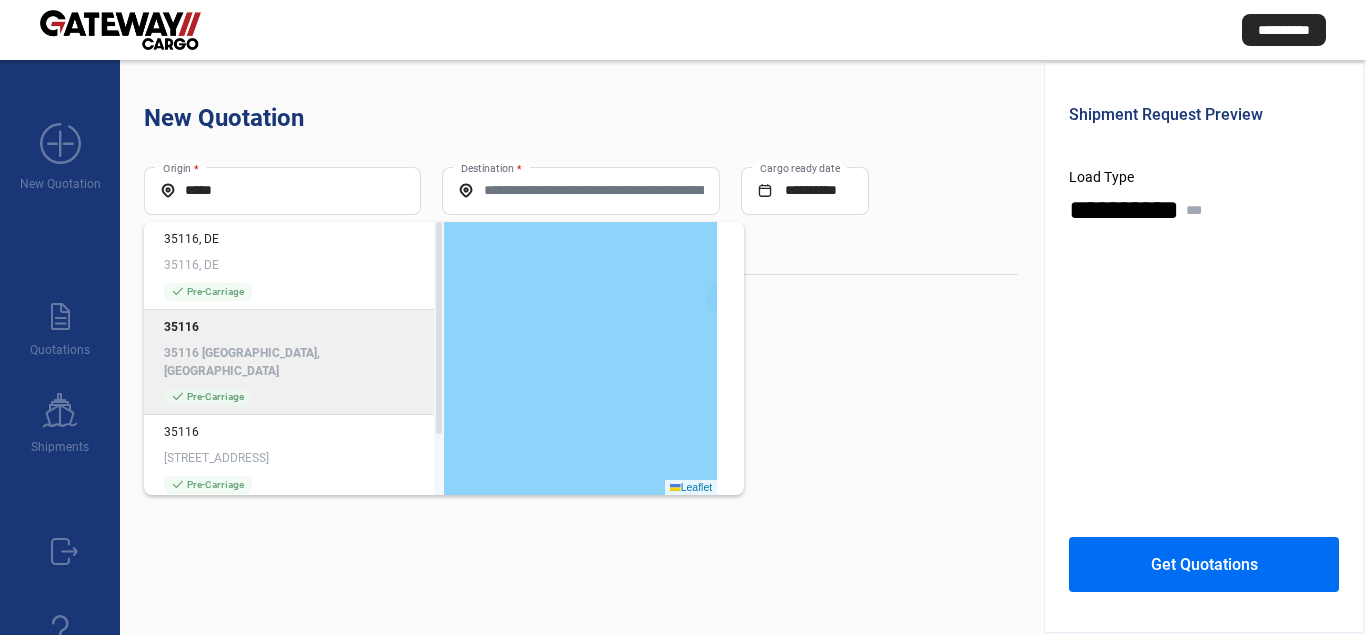 click on "35116 [GEOGRAPHIC_DATA], [GEOGRAPHIC_DATA]" 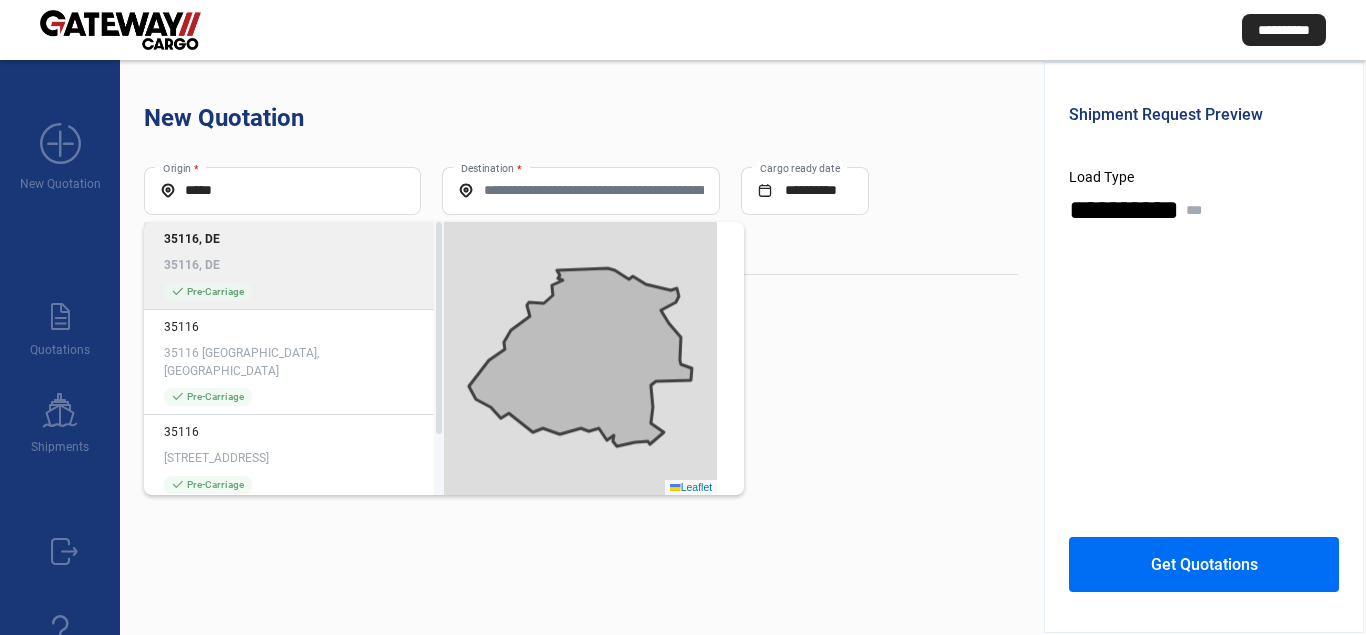 click on "Destination *" at bounding box center (580, 190) 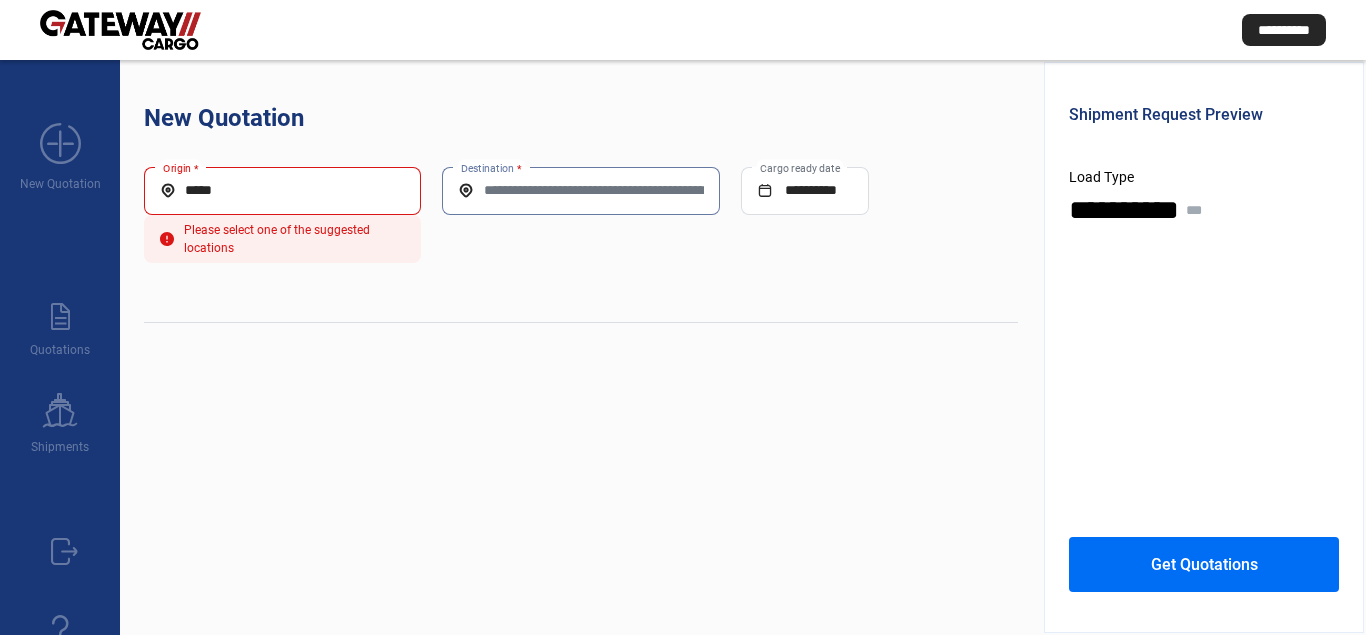 type on "**********" 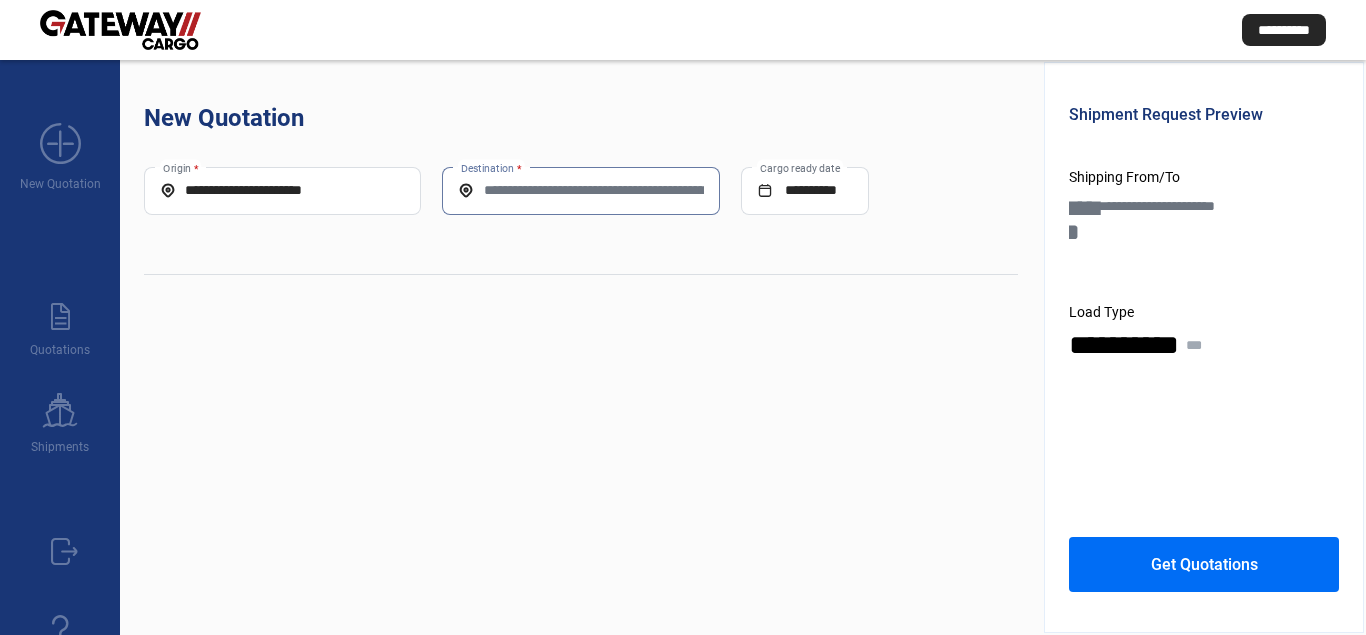 click on "Destination *" at bounding box center (580, 190) 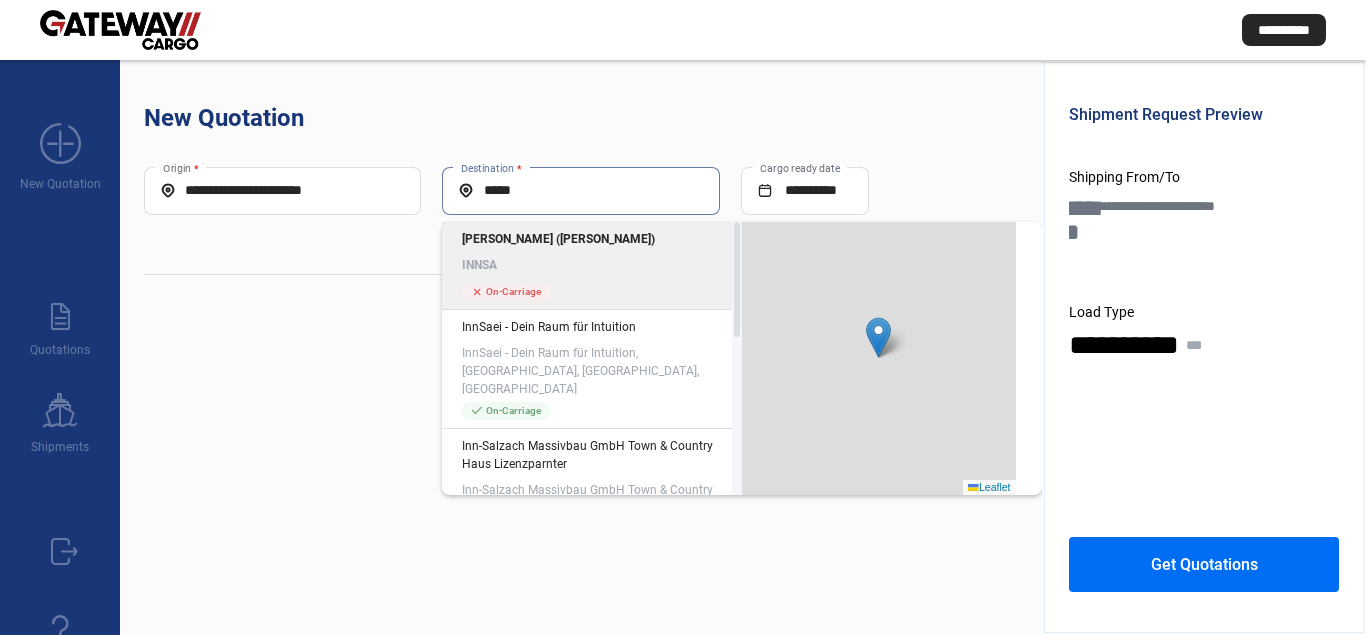click on "[PERSON_NAME] ([PERSON_NAME])" 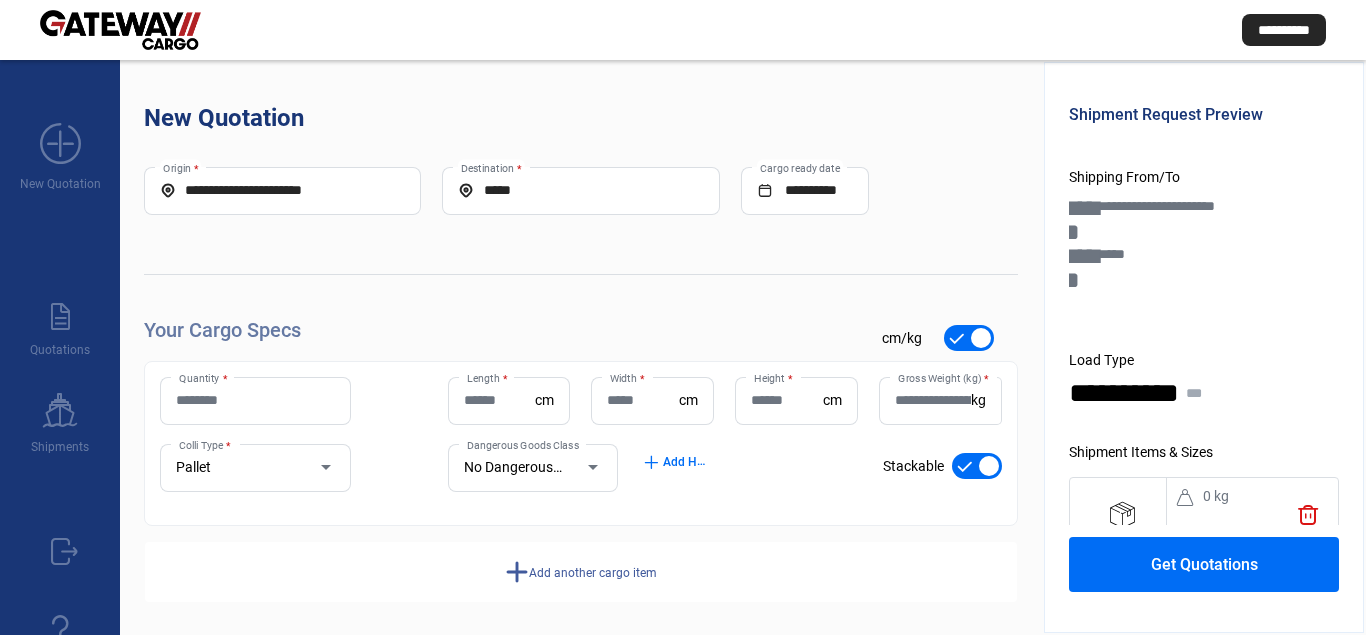 scroll, scrollTop: 8, scrollLeft: 0, axis: vertical 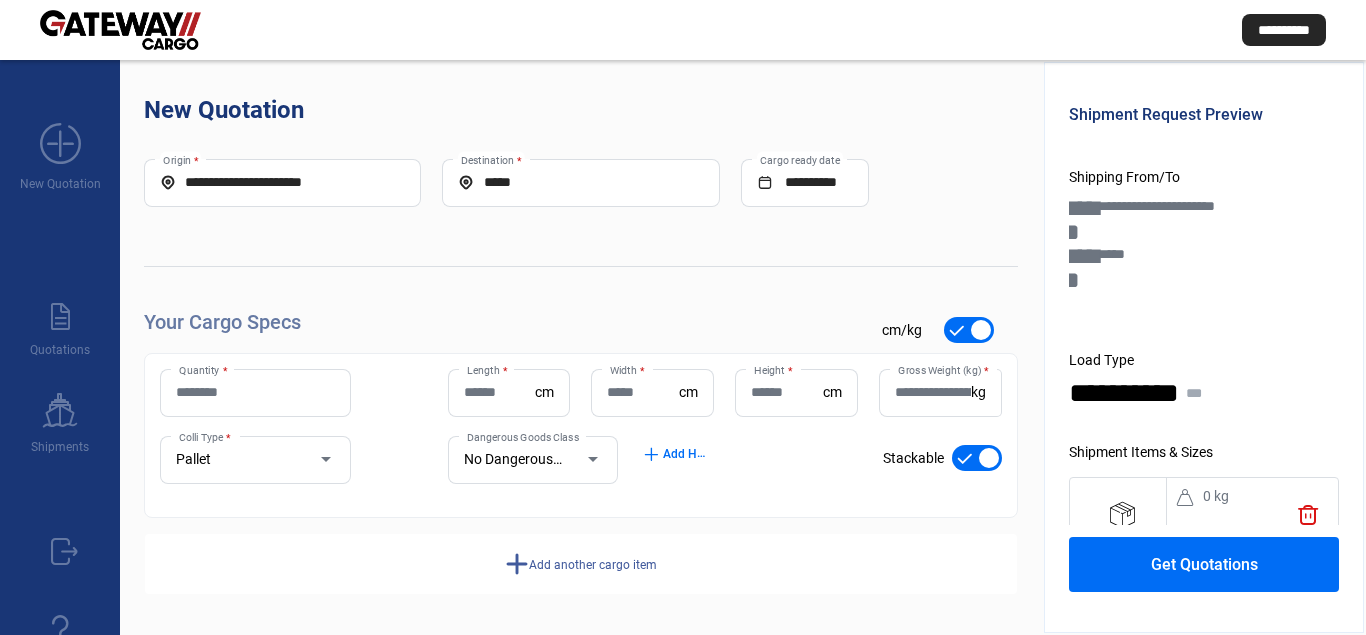 click on "Quantity *" at bounding box center [255, 392] 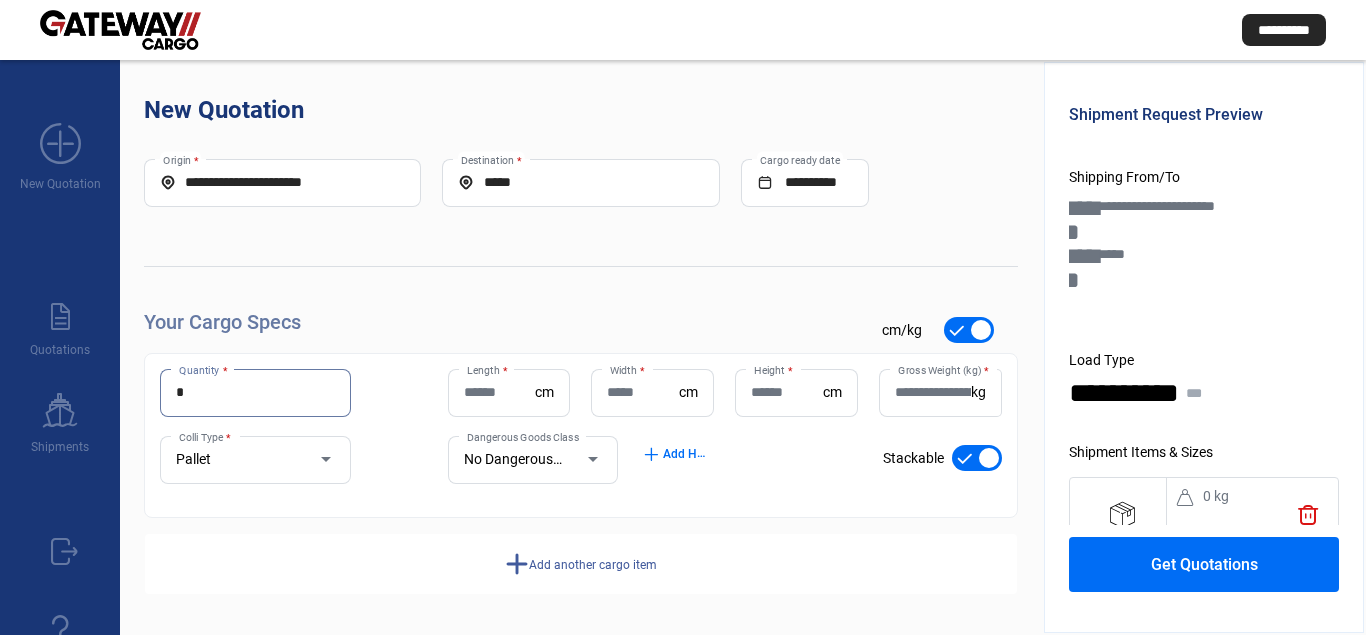 type on "*" 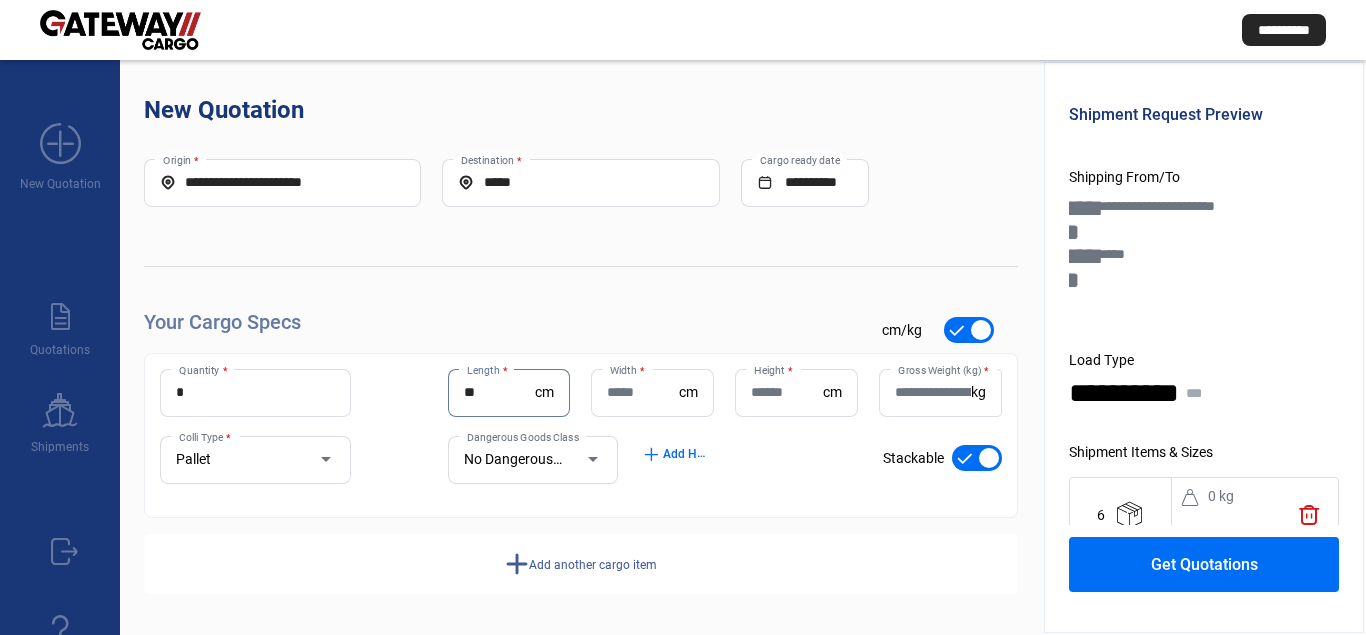 type on "**" 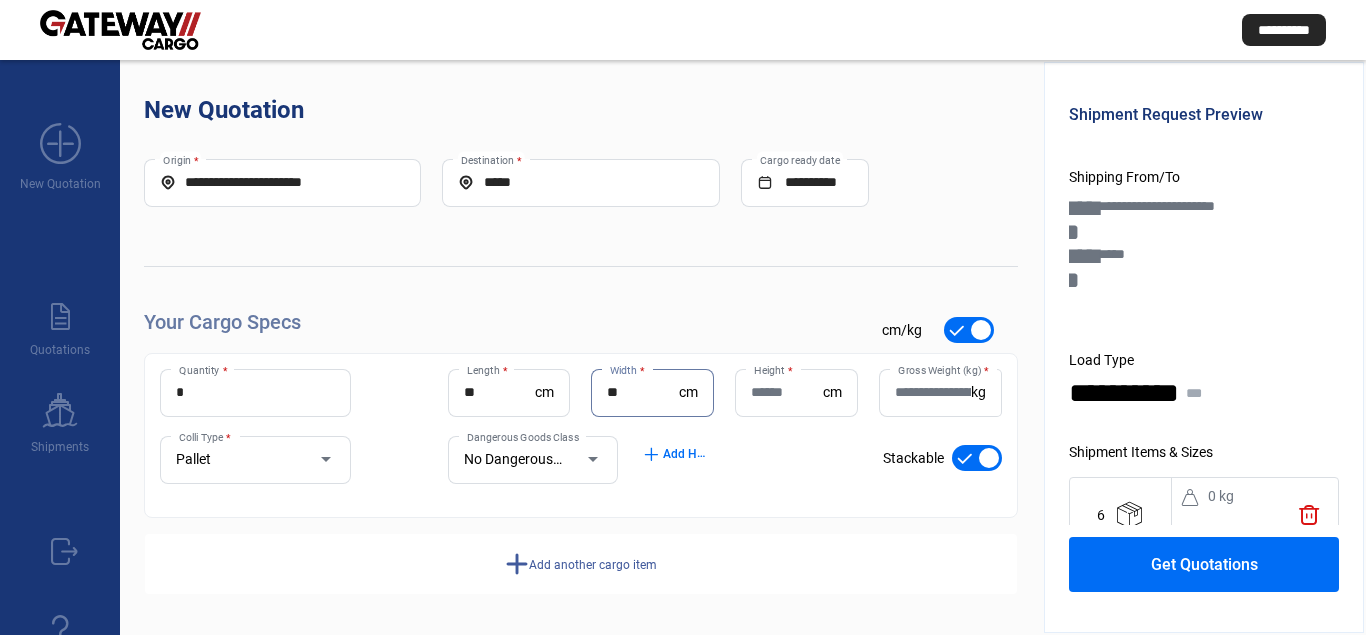 type on "**" 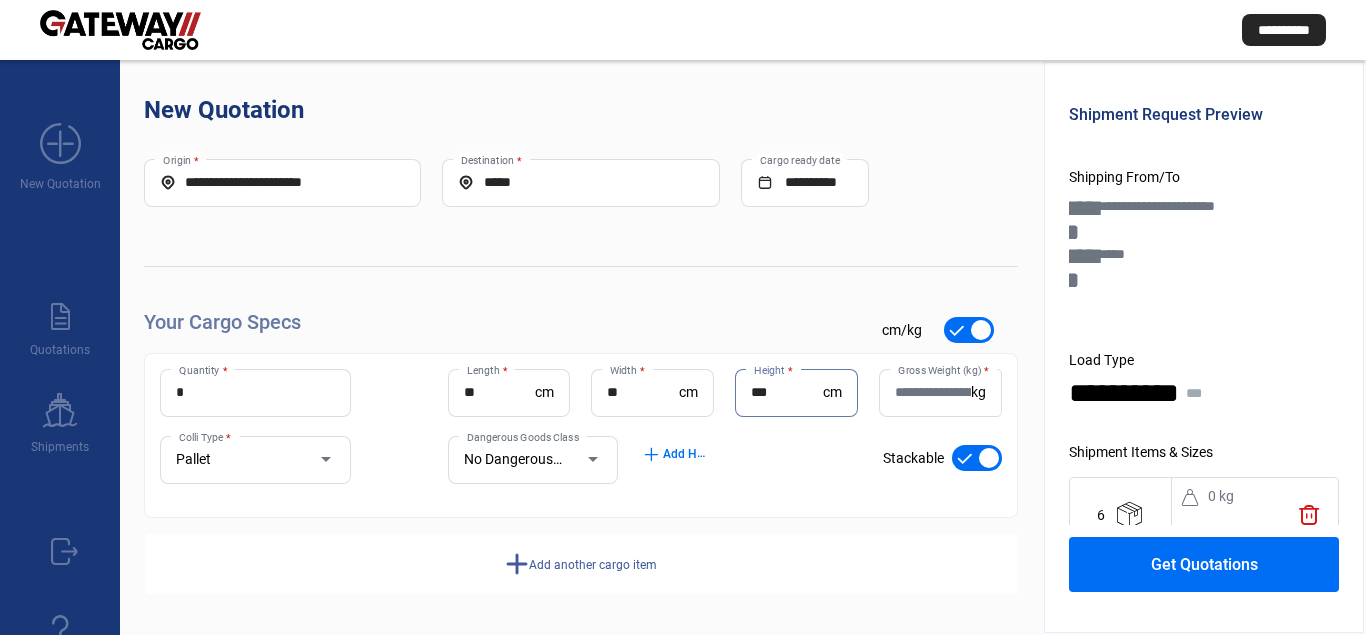 type on "***" 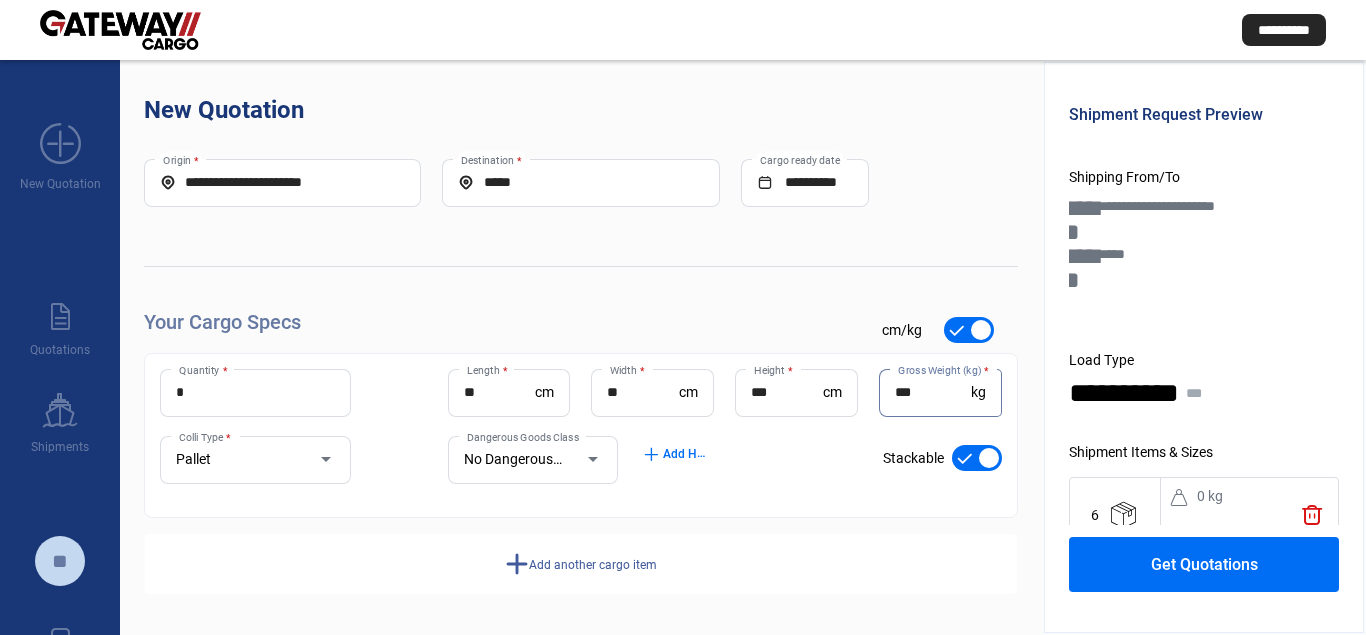 type on "***" 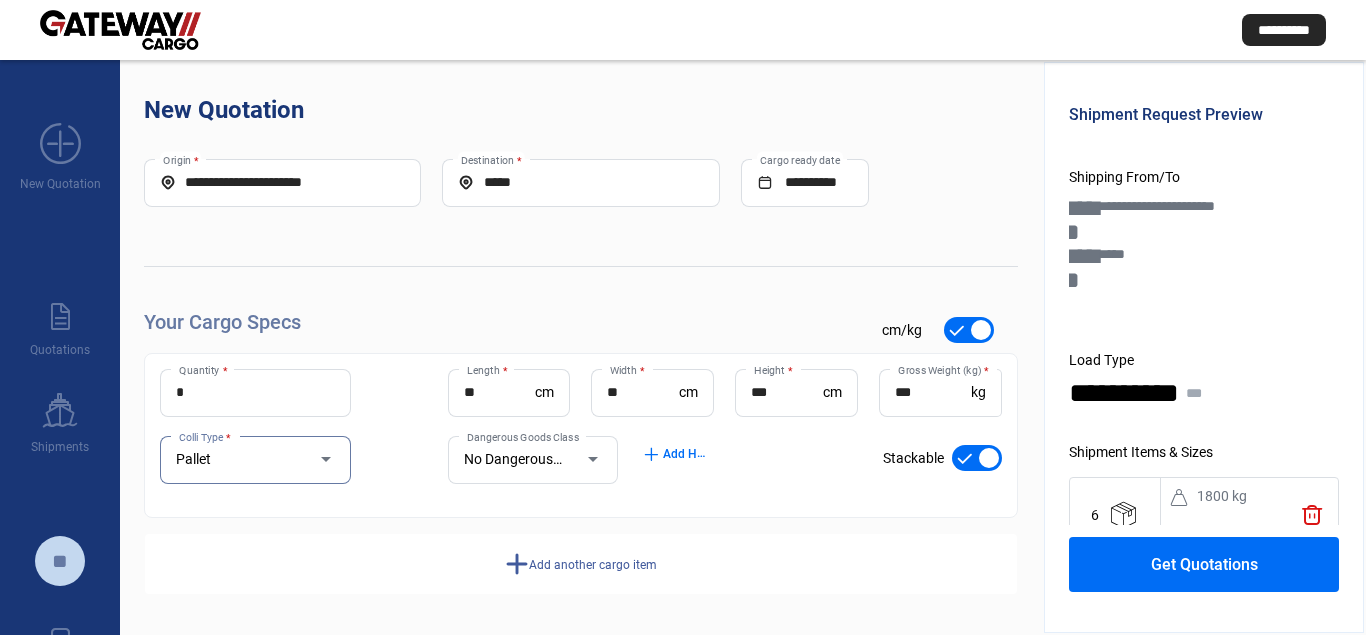 click on "Get Quotations" 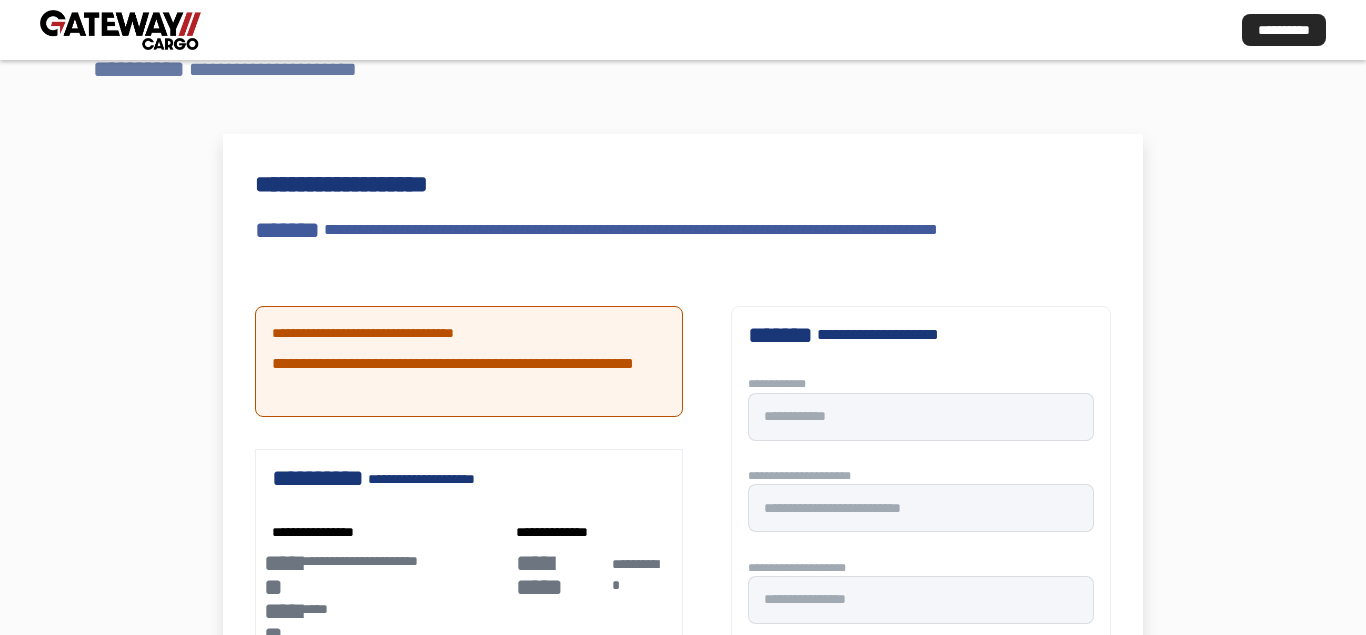 scroll, scrollTop: 102, scrollLeft: 0, axis: vertical 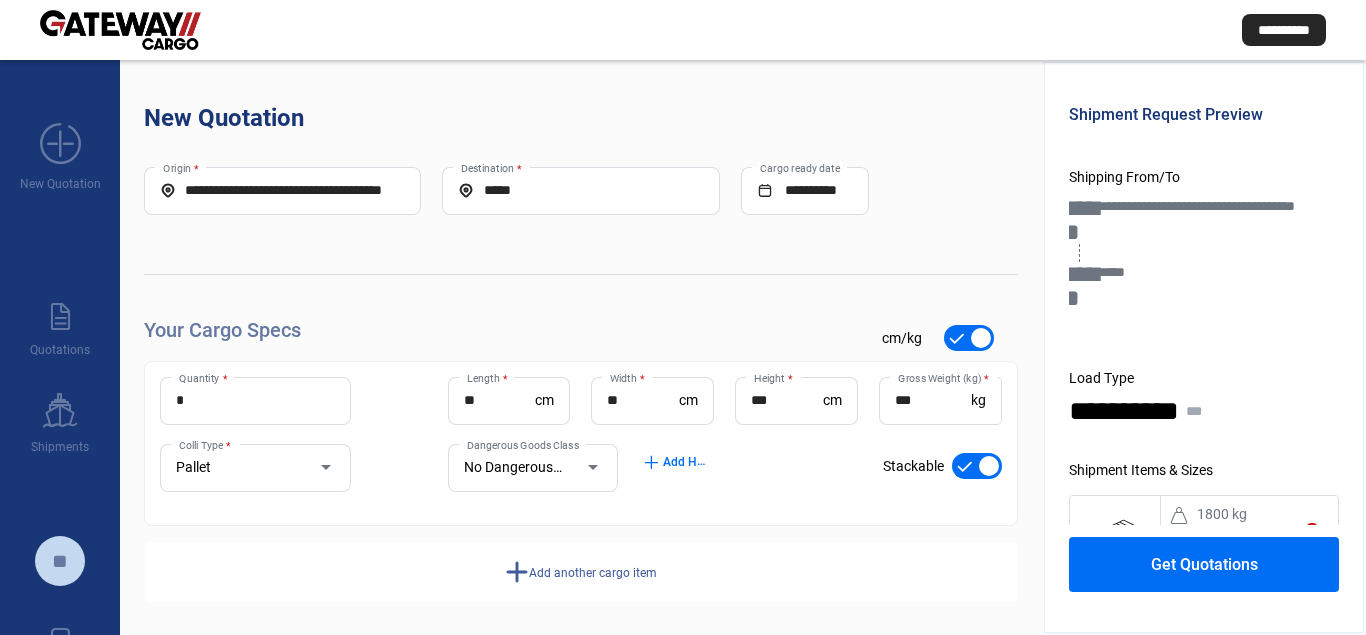 drag, startPoint x: 784, startPoint y: 401, endPoint x: 814, endPoint y: 421, distance: 36.05551 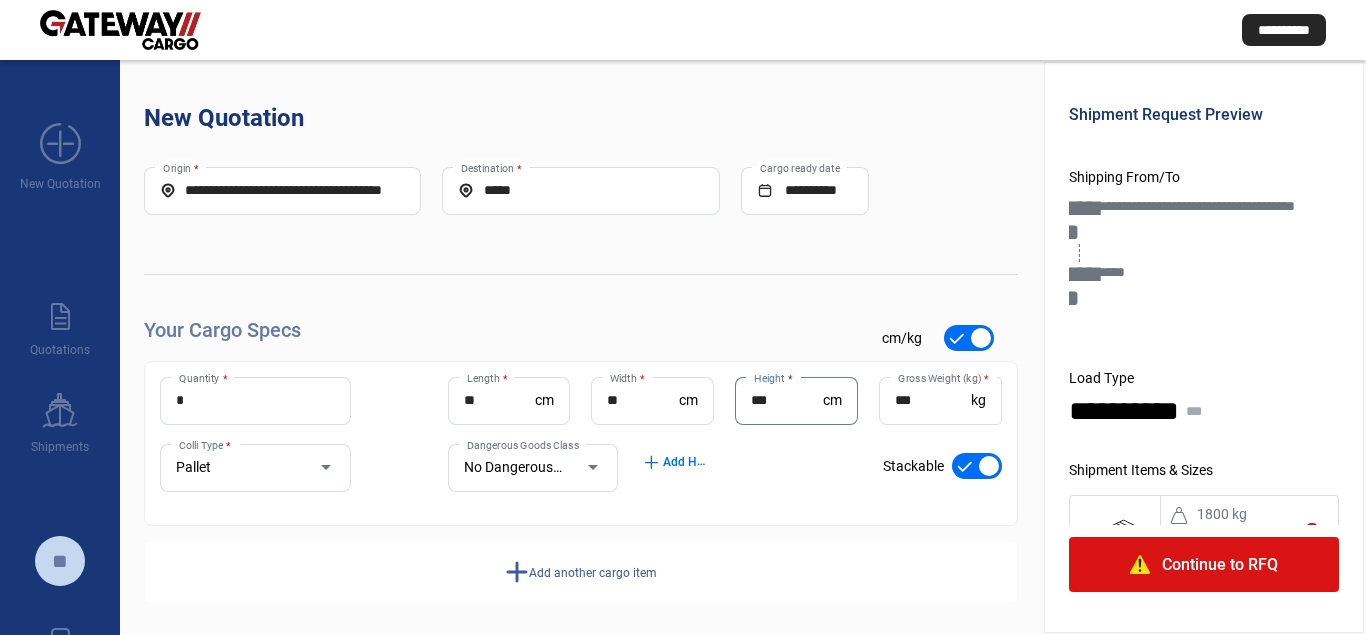 type on "***" 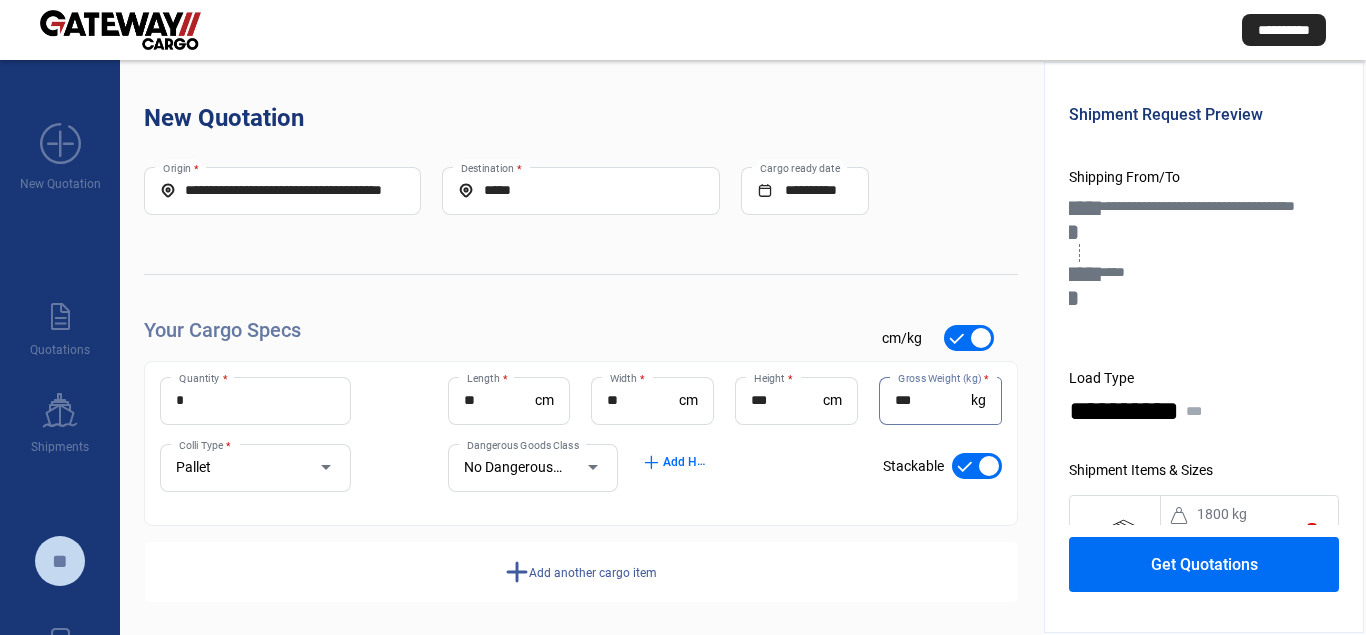click on "Get Quotations" 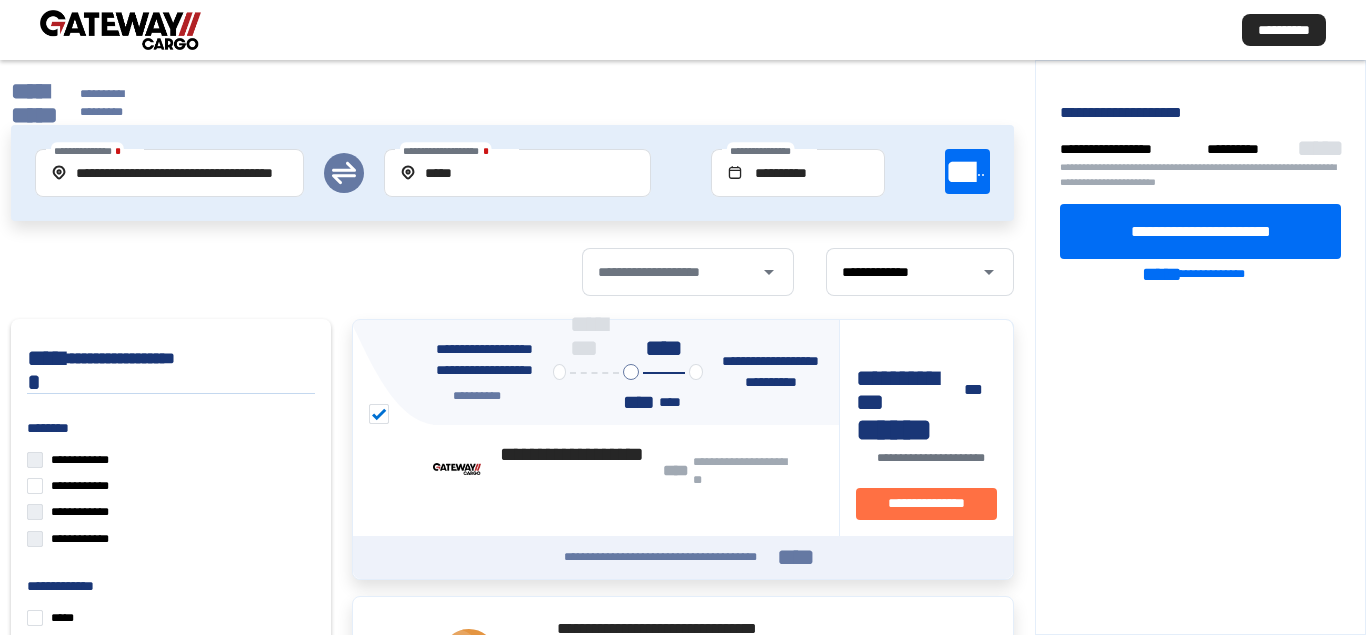 click on "**********" 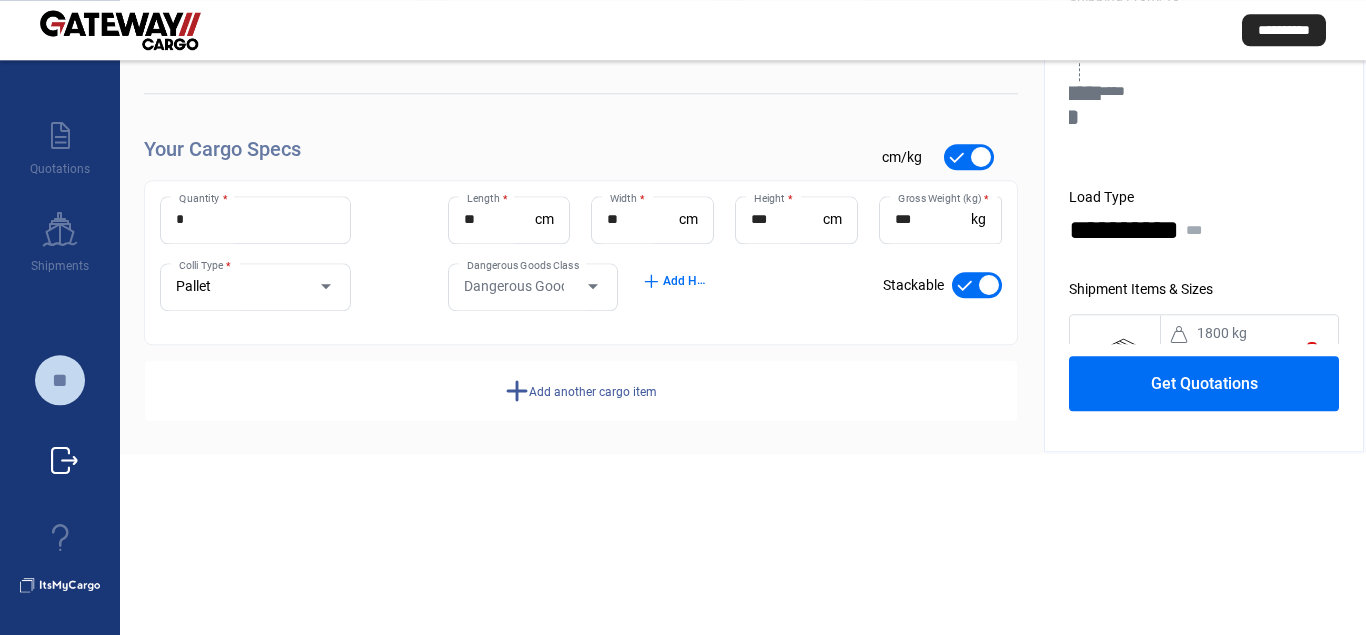 scroll, scrollTop: 185, scrollLeft: 0, axis: vertical 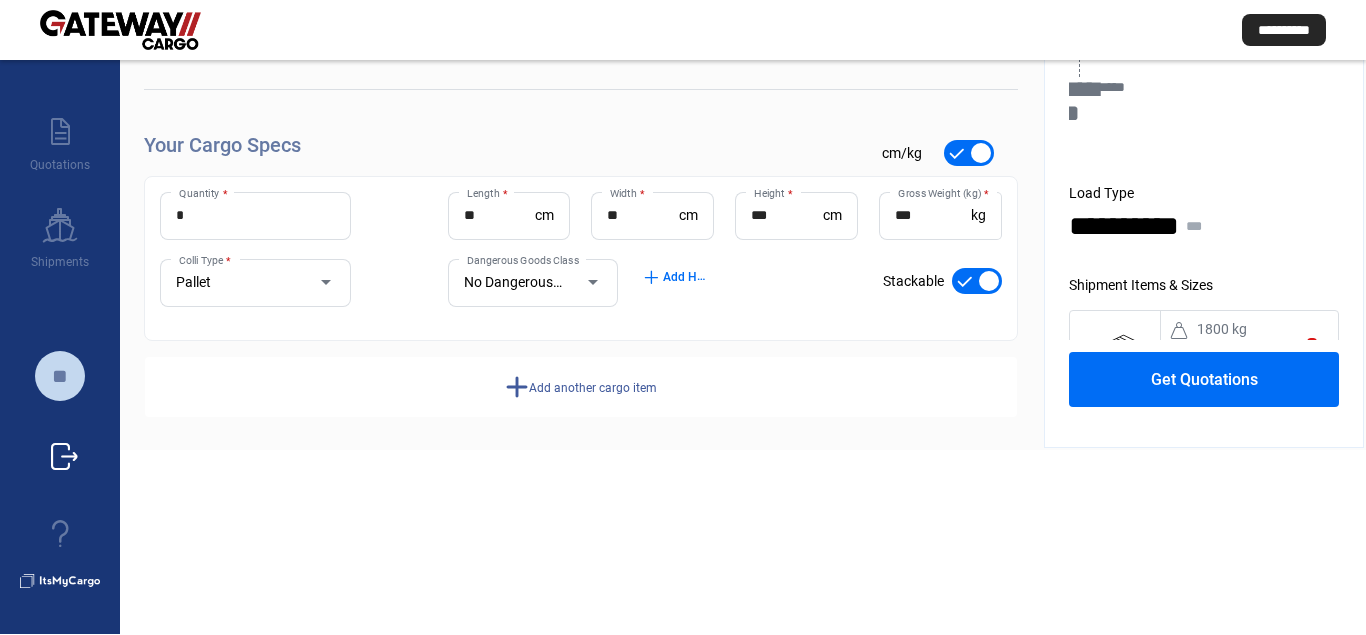 click on "sign_out" at bounding box center (64, 457) 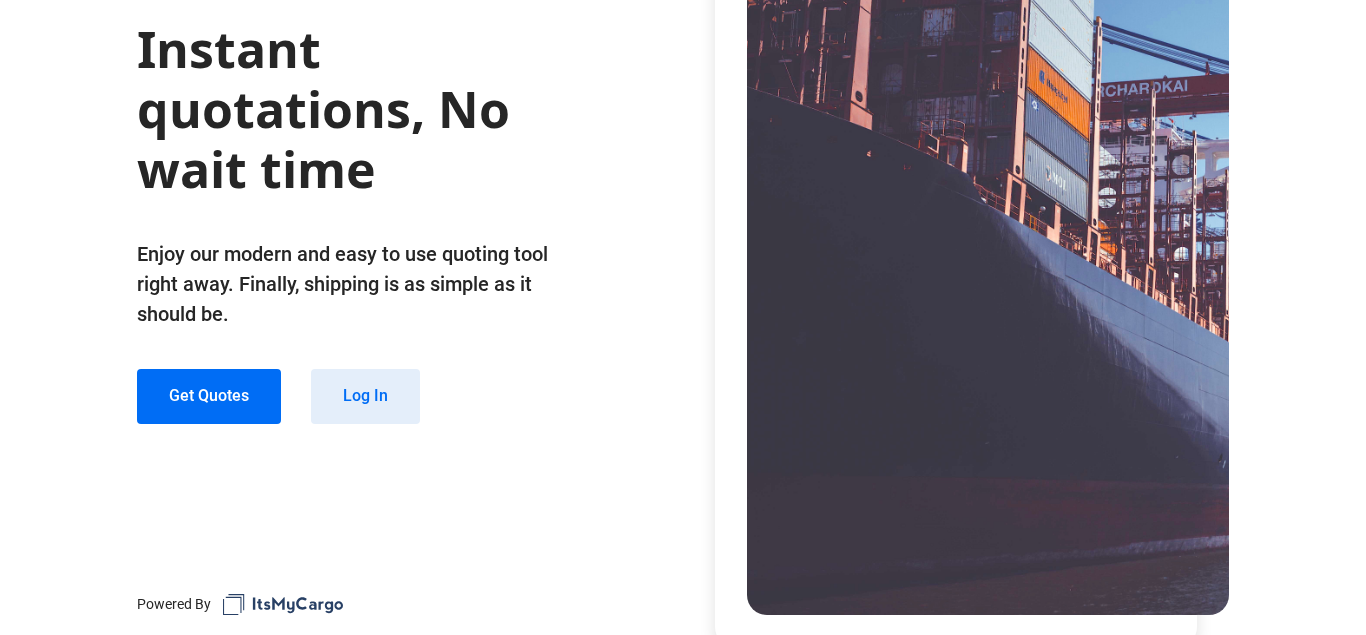 scroll, scrollTop: 209, scrollLeft: 0, axis: vertical 